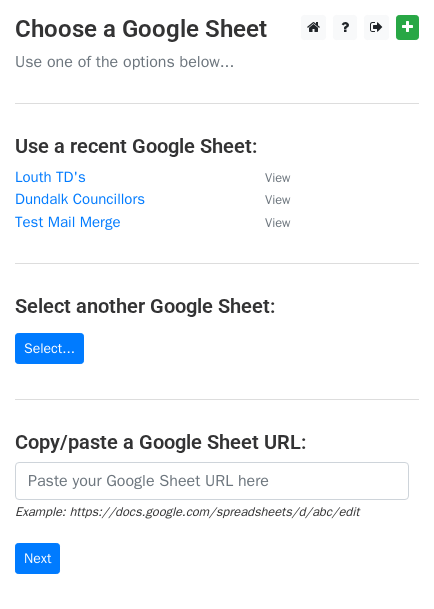 scroll, scrollTop: 9, scrollLeft: 0, axis: vertical 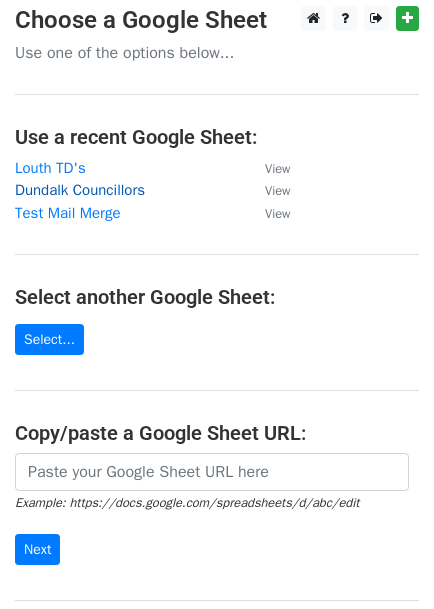 click on "Dundalk Councillors" at bounding box center [80, 190] 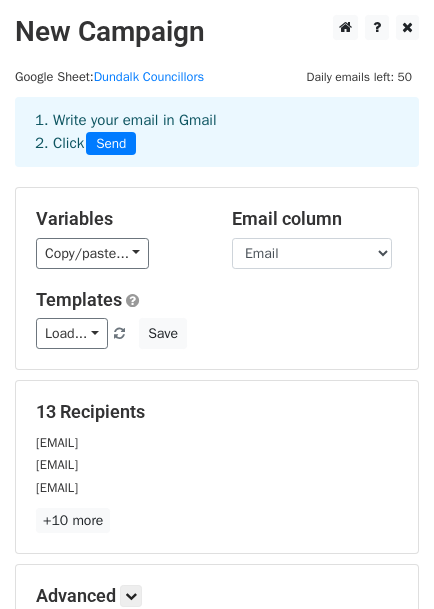 scroll, scrollTop: 0, scrollLeft: 0, axis: both 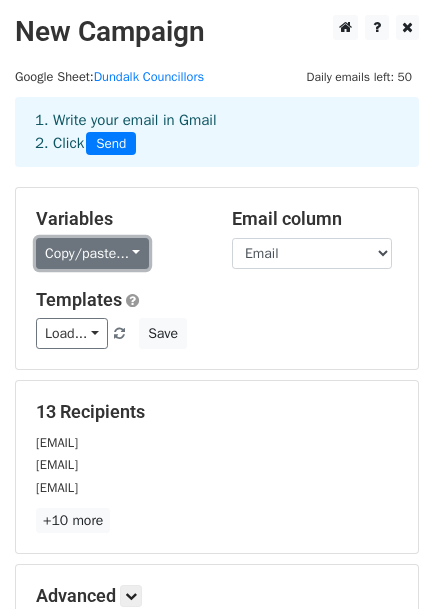 click on "Copy/paste..." at bounding box center [92, 253] 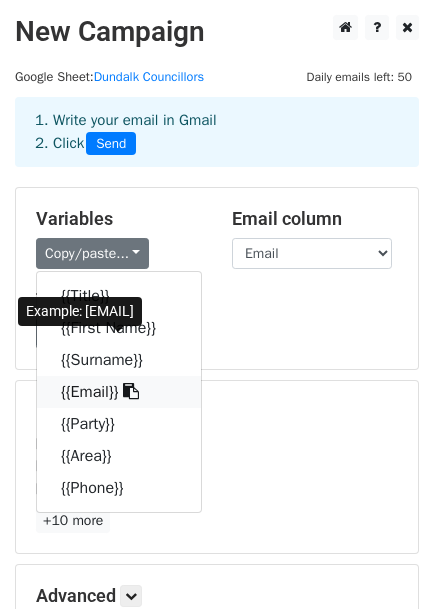 click on "{{Email}}" at bounding box center (119, 392) 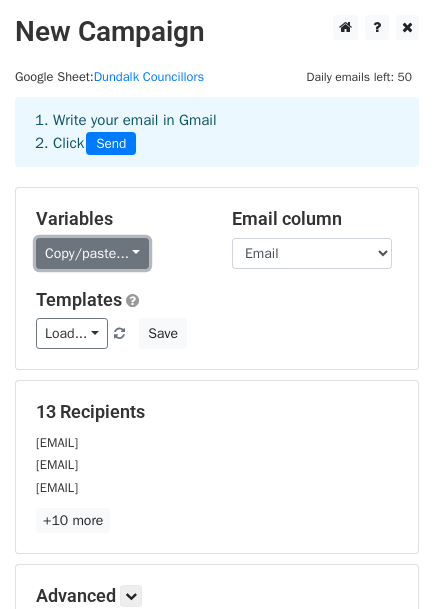 click on "Copy/paste..." at bounding box center [92, 253] 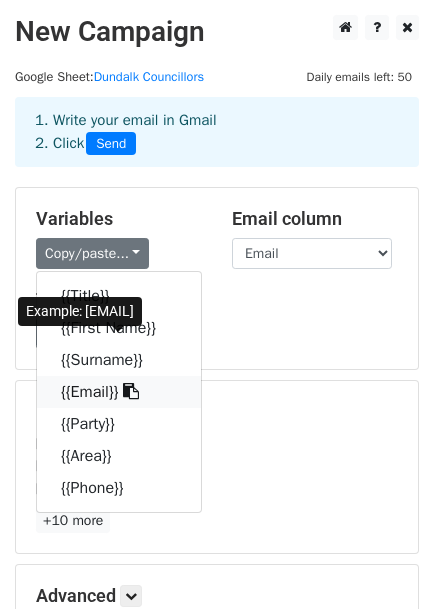 click on "{{Email}}" at bounding box center (119, 392) 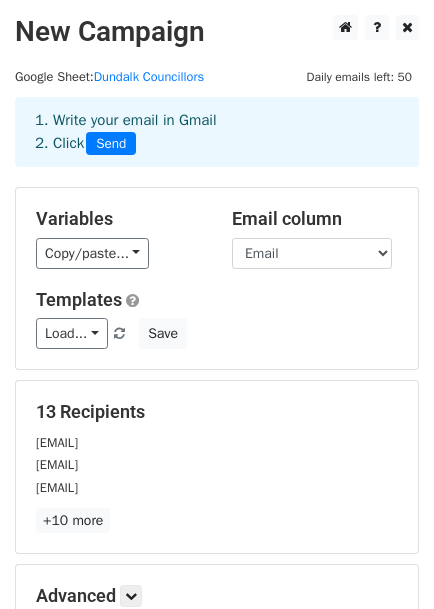 click on "Load...
No templates saved
Save" at bounding box center [217, 333] 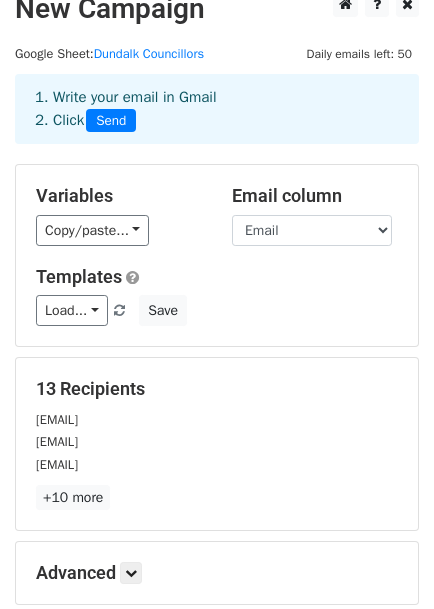 scroll, scrollTop: 24, scrollLeft: 0, axis: vertical 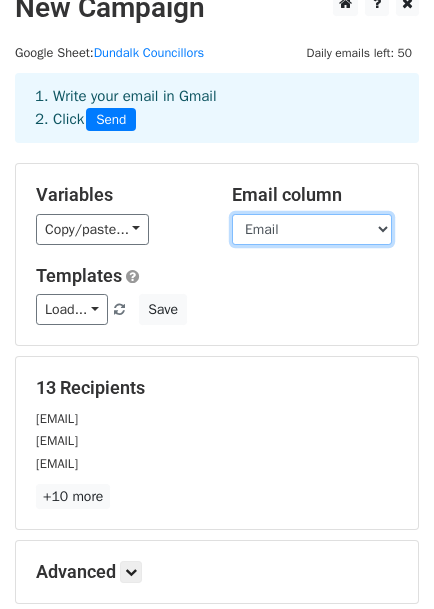click on "Title
First Name
Surname
Email
Party
Area
Phone" at bounding box center (312, 229) 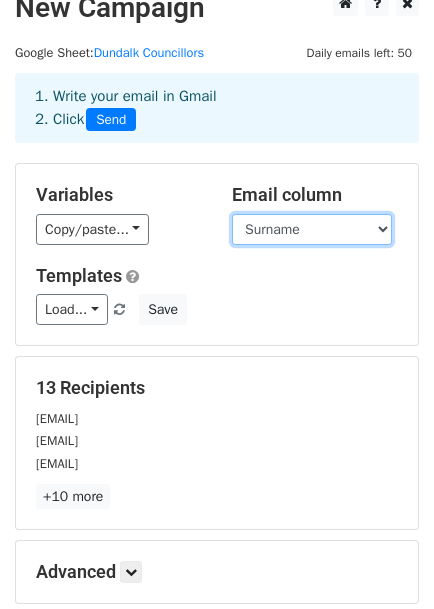 click on "Title
First Name
Surname
Email
Party
Area
Phone" at bounding box center (312, 229) 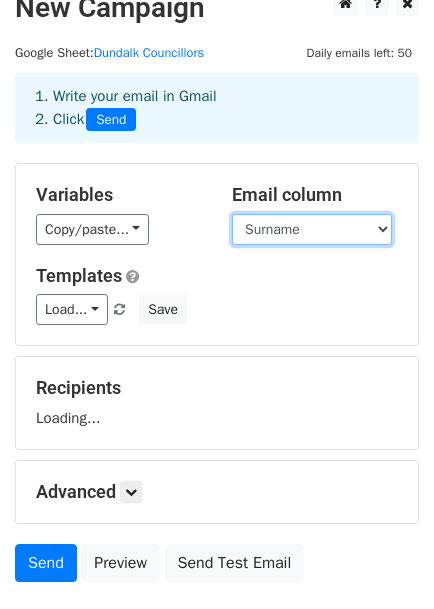 click on "Title
First Name
Surname
Email
Party
Area
Phone" at bounding box center [312, 229] 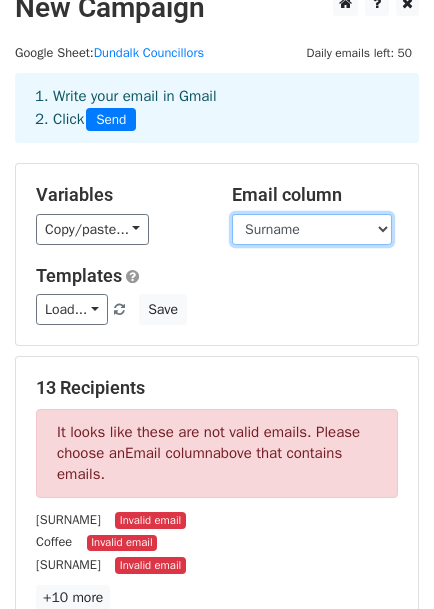 click on "Title
First Name
Surname
Email
Party
Area
Phone" at bounding box center (312, 229) 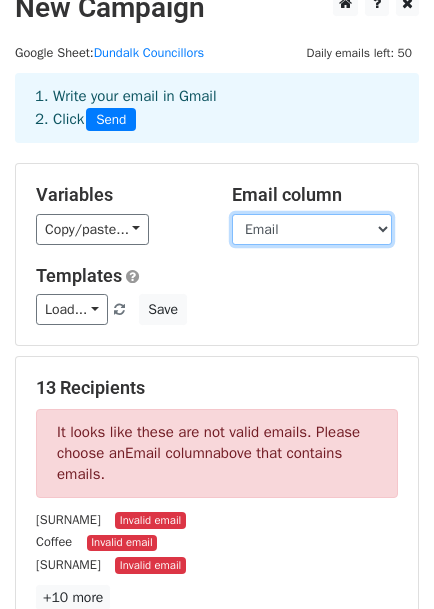 click on "Title
First Name
Surname
Email
Party
Area
Phone" at bounding box center [312, 229] 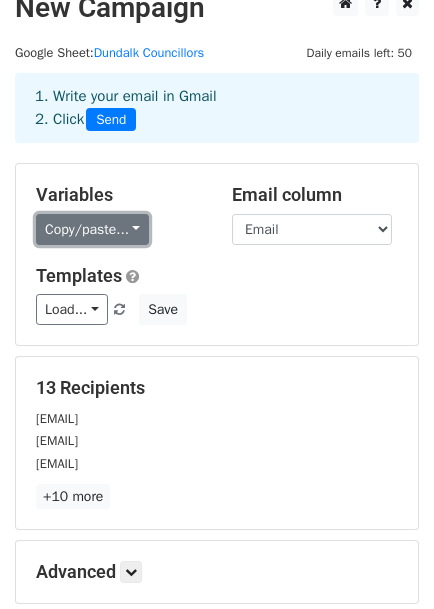 click on "Copy/paste..." at bounding box center (92, 229) 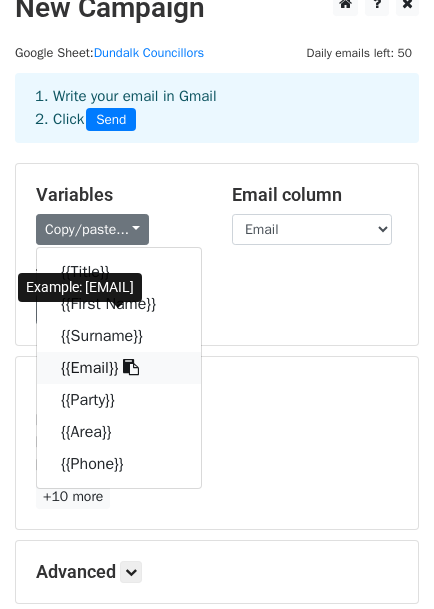 click on "{{Email}}" at bounding box center (119, 368) 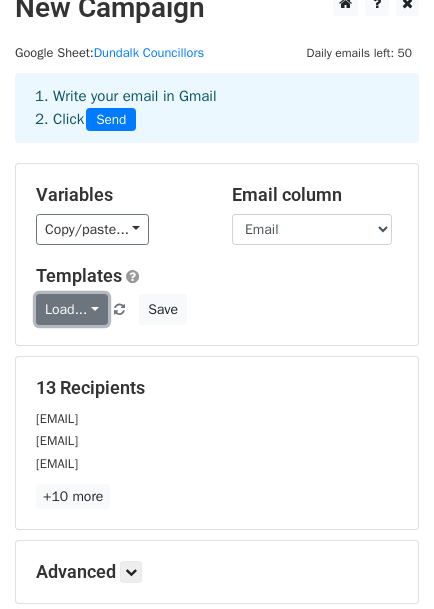 click on "Load..." at bounding box center [72, 309] 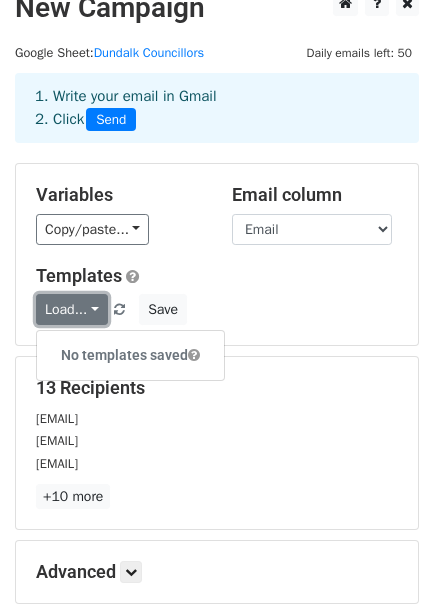 click on "Load..." at bounding box center [72, 309] 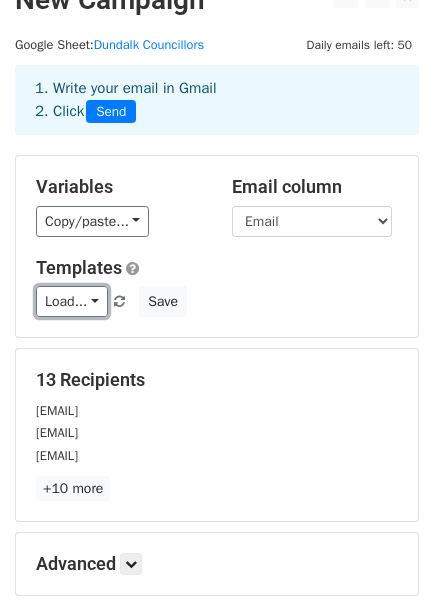 scroll, scrollTop: 26, scrollLeft: 0, axis: vertical 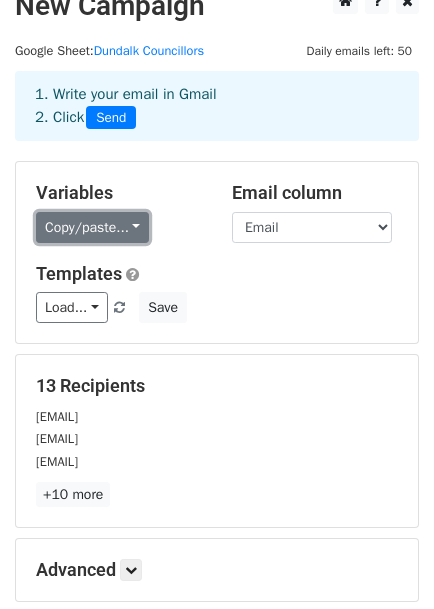 click on "Copy/paste..." at bounding box center [92, 227] 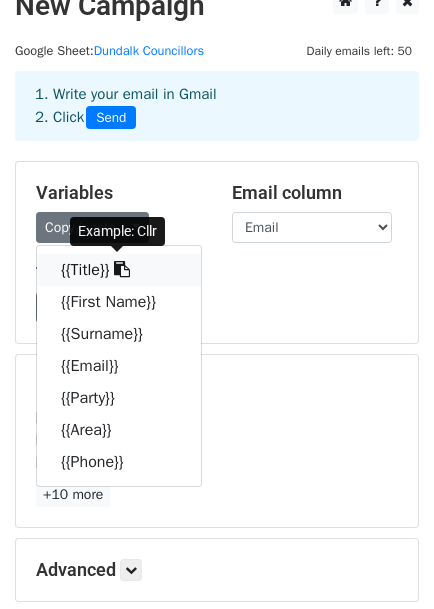 click on "{{Title}}" at bounding box center (119, 270) 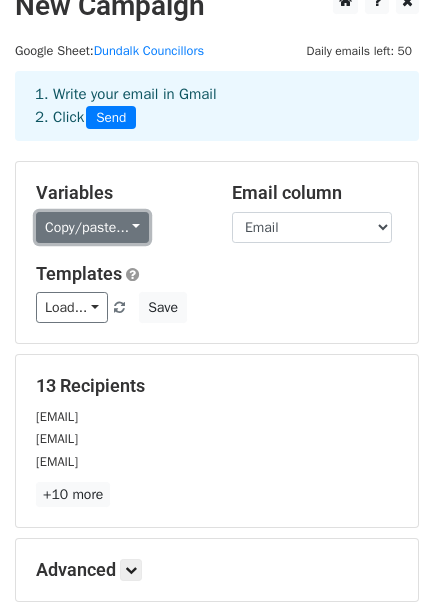 click on "Copy/paste..." at bounding box center (92, 227) 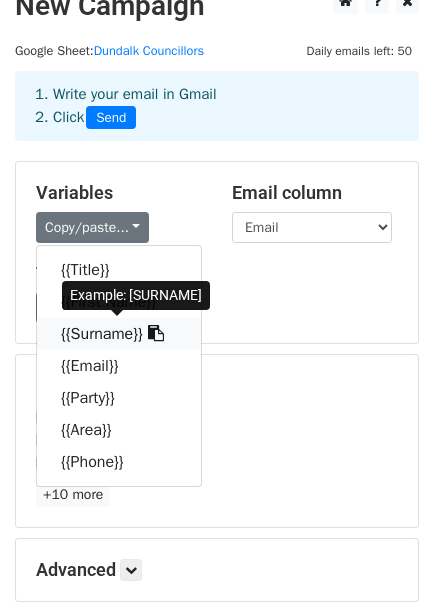 click on "{{Surname}}" at bounding box center (119, 334) 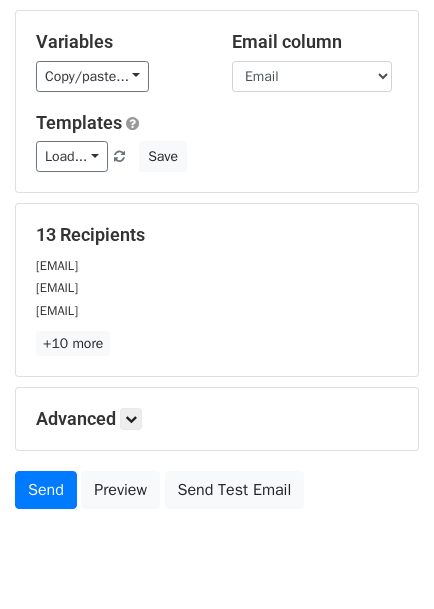 scroll, scrollTop: 186, scrollLeft: 0, axis: vertical 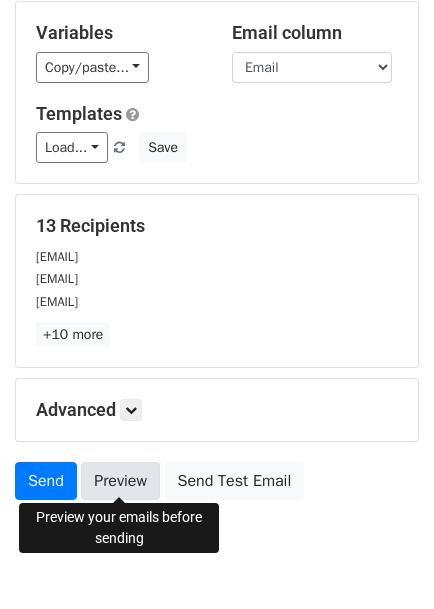 click on "Preview" at bounding box center (120, 481) 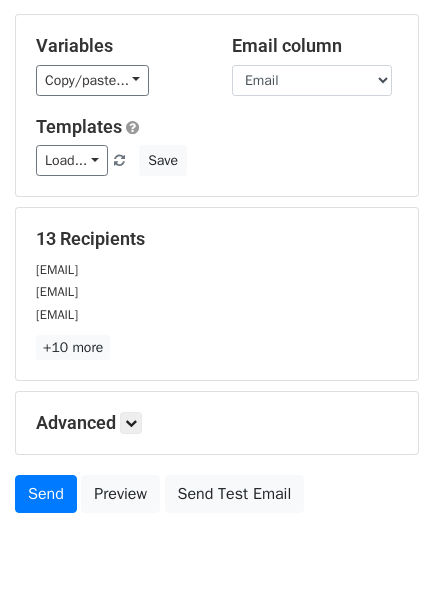 scroll, scrollTop: 134, scrollLeft: 0, axis: vertical 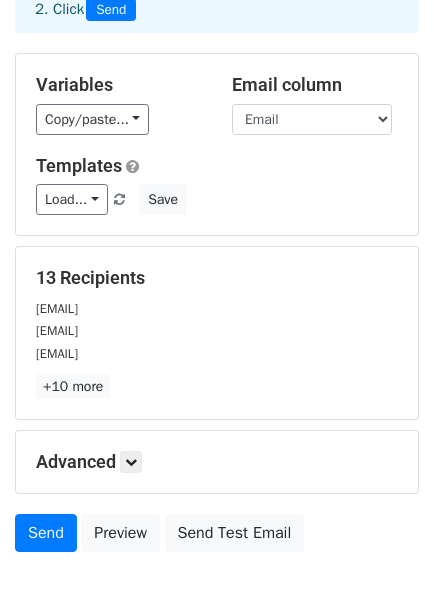 click on "Advanced" at bounding box center [217, 462] 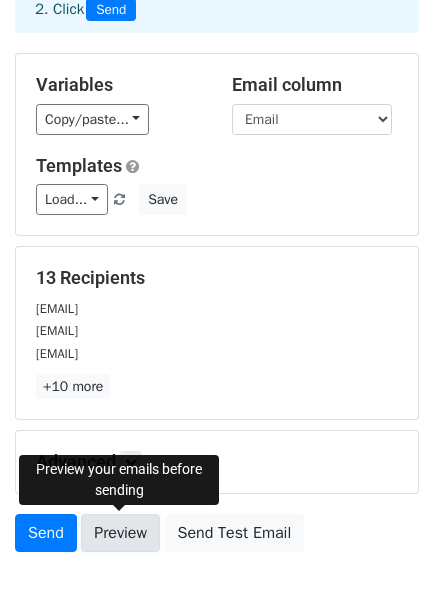click on "Preview" at bounding box center (120, 533) 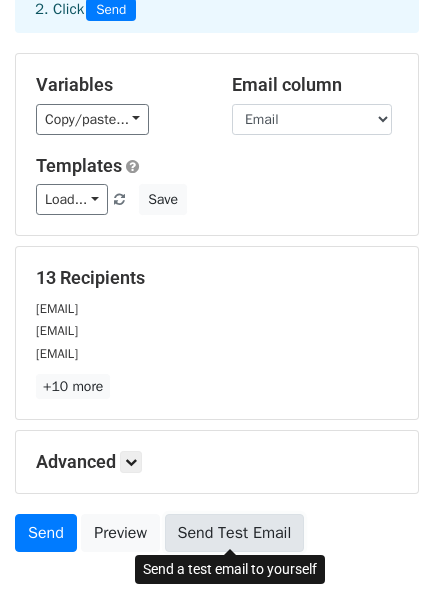click on "Send Test Email" at bounding box center [235, 533] 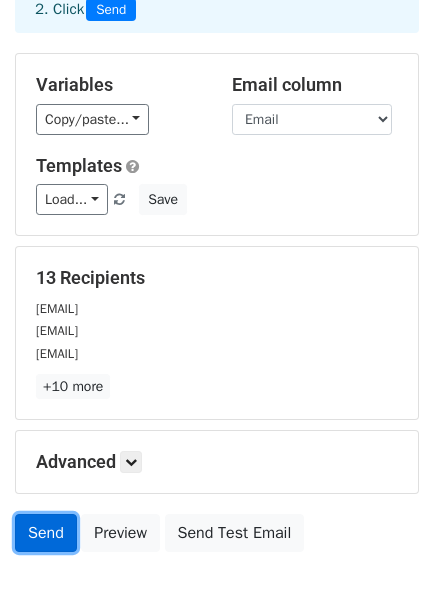 click on "Send" at bounding box center (46, 533) 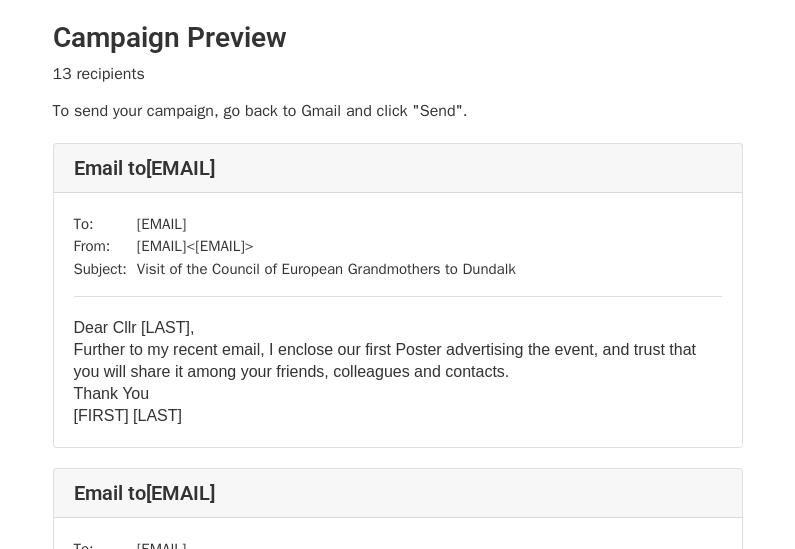 scroll, scrollTop: 0, scrollLeft: 0, axis: both 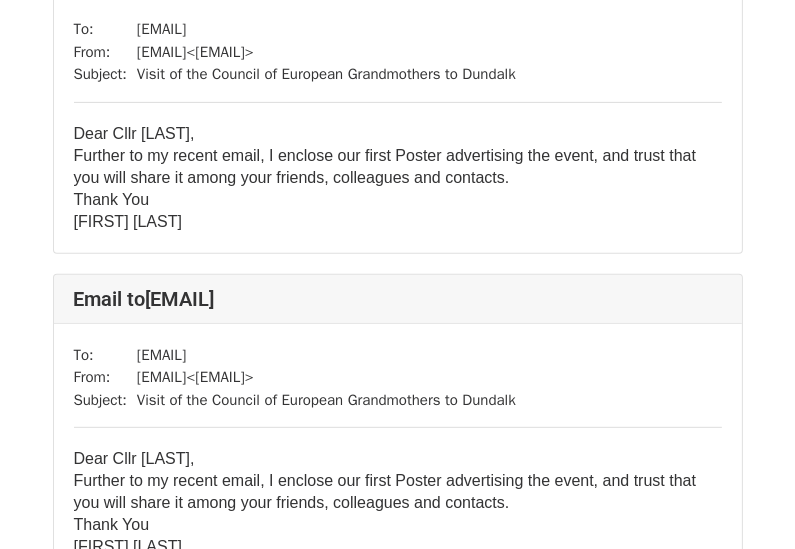 click on "Dear Cllr Coffee," at bounding box center (134, 133) 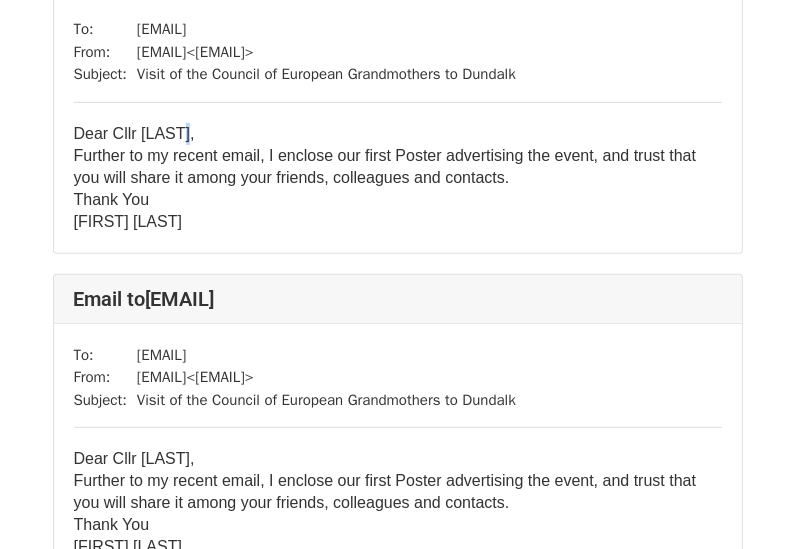 click on "Dear Cllr Coffee," at bounding box center (134, 133) 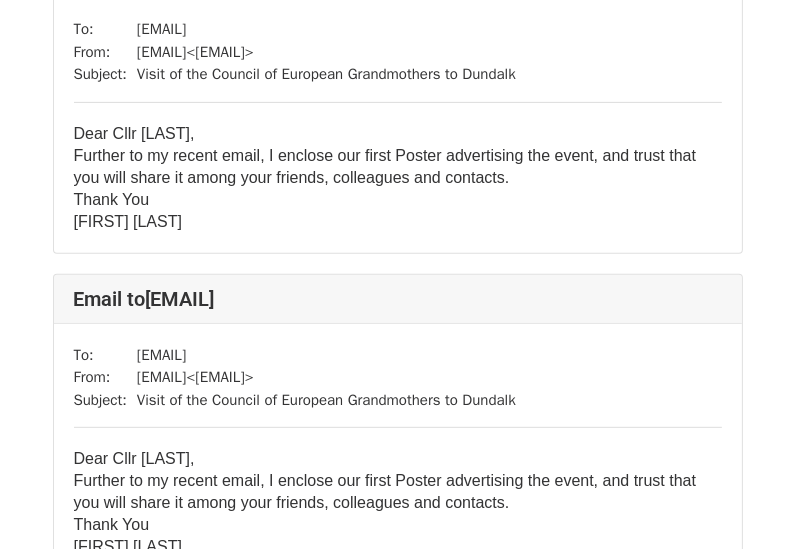 click on "To:
emma.coffey@louthcoco.ie
From:
maryannegosling@gmail.com  < maryannegosling@gmail.com >
Subject:
Visit of the Council of European Grandmothers to Dundalk
Dear Cllr Coffee,
Further to my recent email, I
enclose our first Poster advertising the event, and trust that you will share
it among your friends, colleagues and contacts.
Thank You
MaryAnne Gosling" at bounding box center [398, 125] 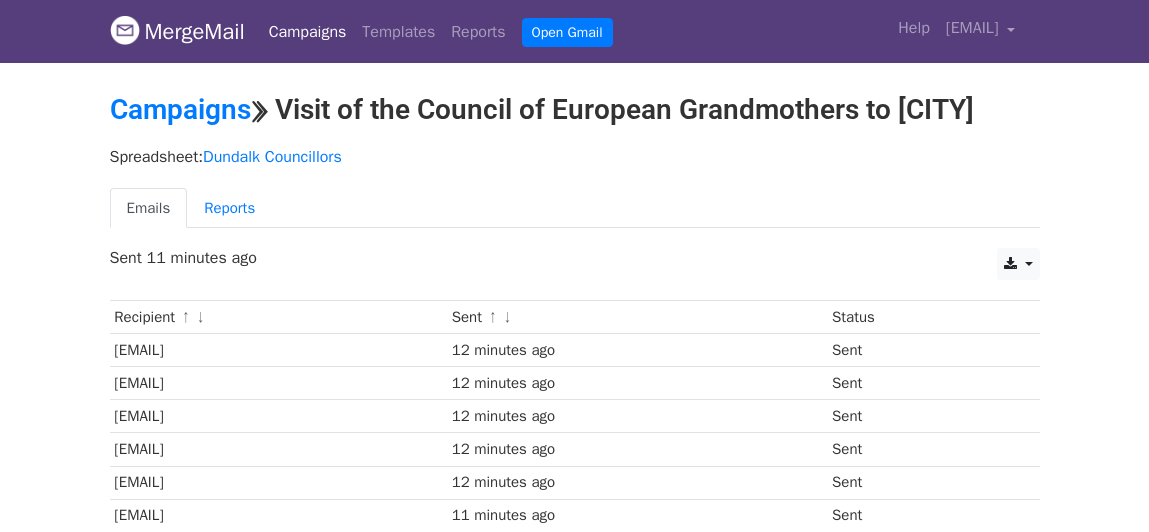 scroll, scrollTop: 0, scrollLeft: 0, axis: both 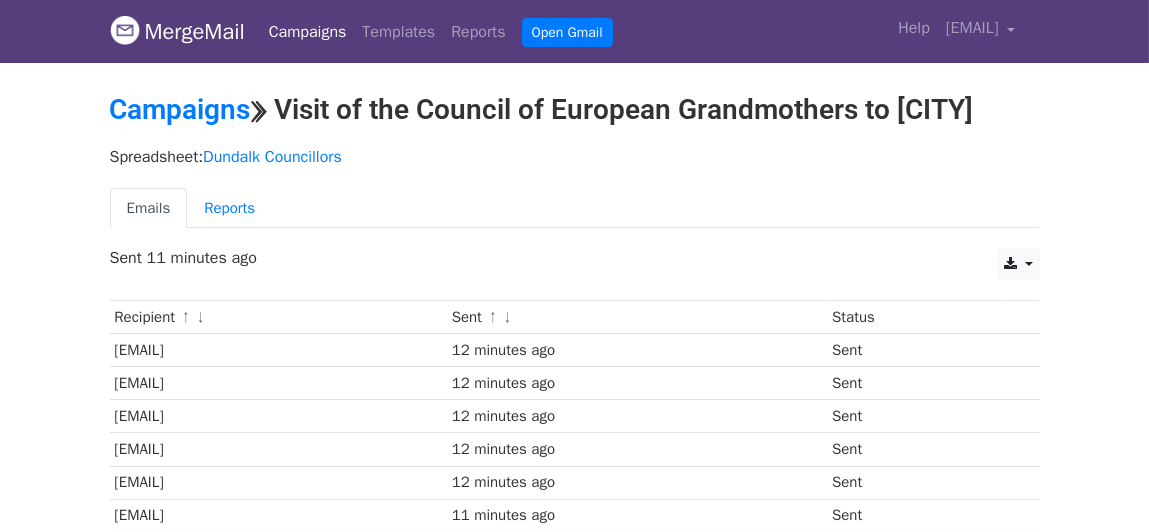 click on "[EMAIL]" at bounding box center (278, 383) 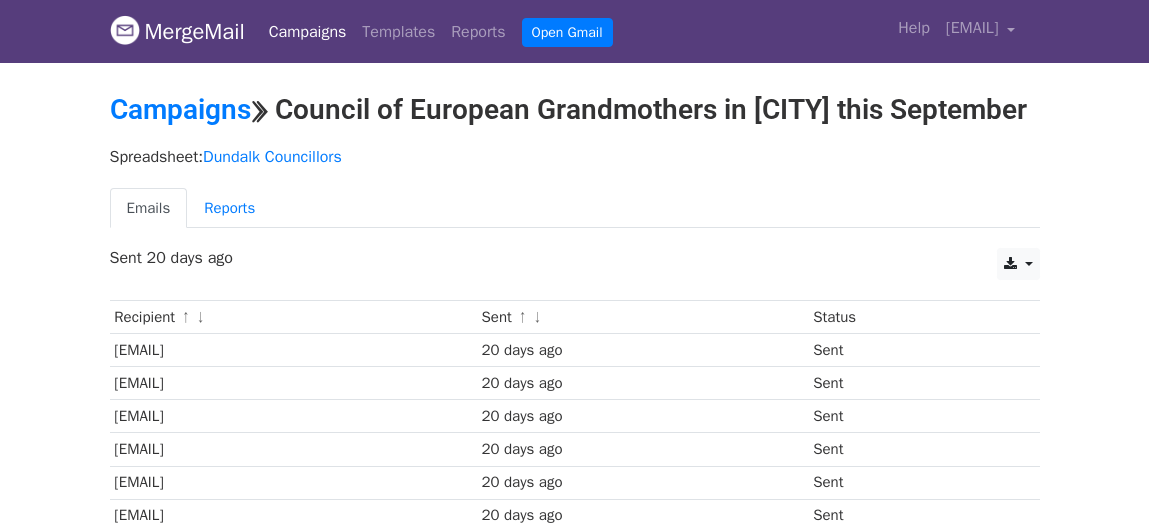 scroll, scrollTop: 0, scrollLeft: 0, axis: both 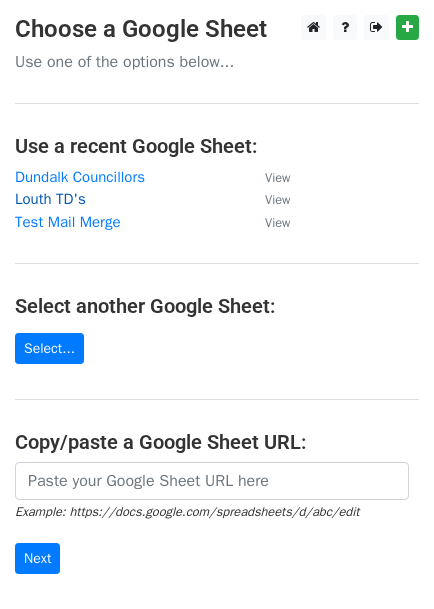 click on "Louth TD's" at bounding box center (50, 199) 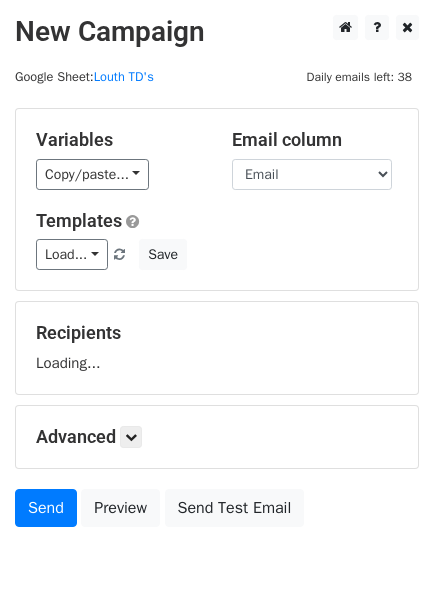 scroll, scrollTop: 0, scrollLeft: 0, axis: both 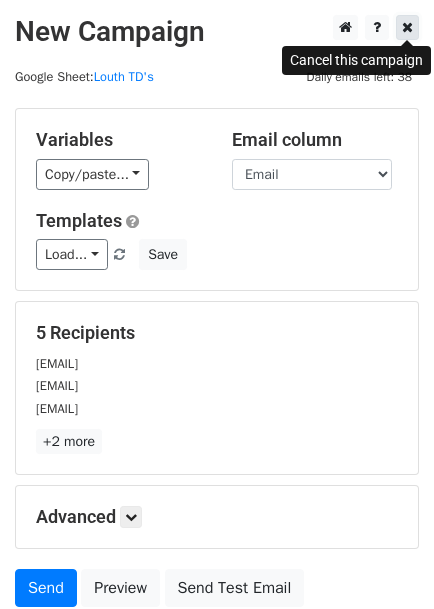 click at bounding box center (407, 27) 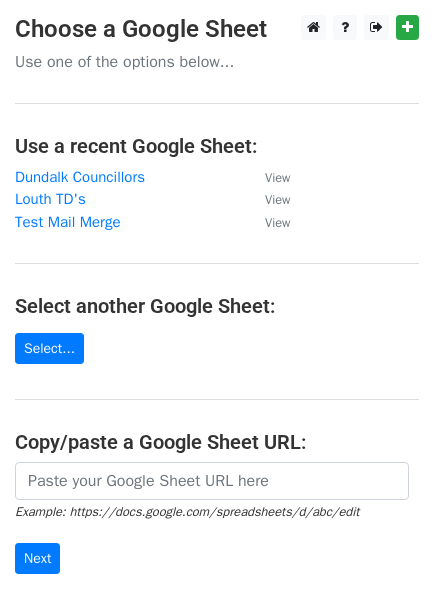 scroll, scrollTop: 0, scrollLeft: 0, axis: both 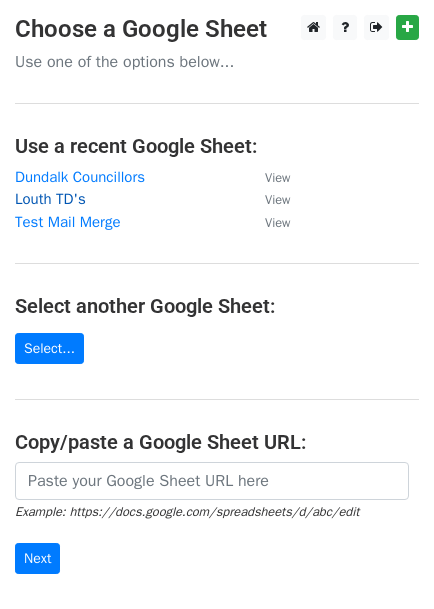 click on "Louth TD's" at bounding box center (50, 199) 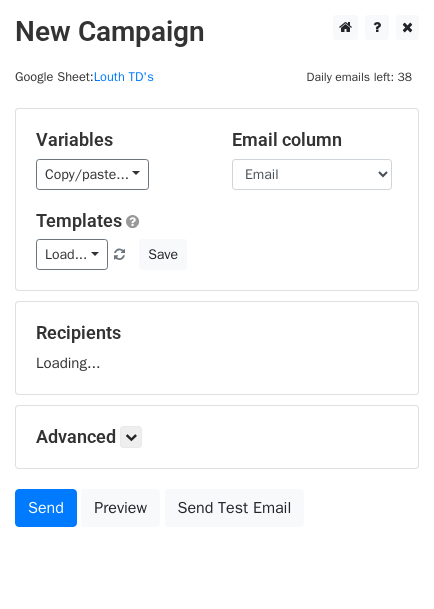 scroll, scrollTop: 0, scrollLeft: 0, axis: both 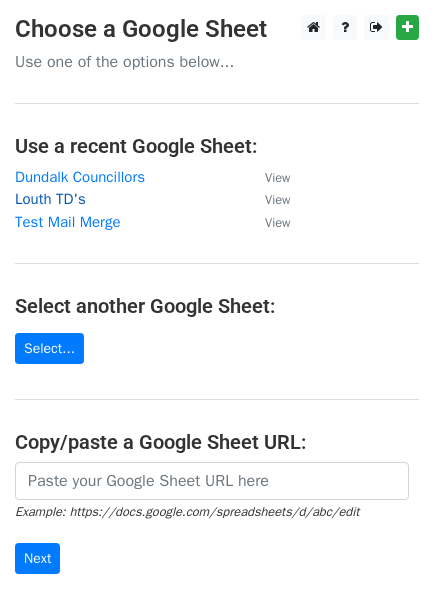 click on "Louth TD's" at bounding box center [50, 199] 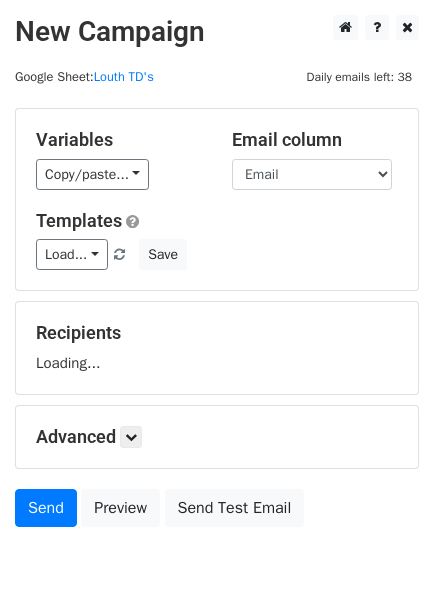 scroll, scrollTop: 0, scrollLeft: 0, axis: both 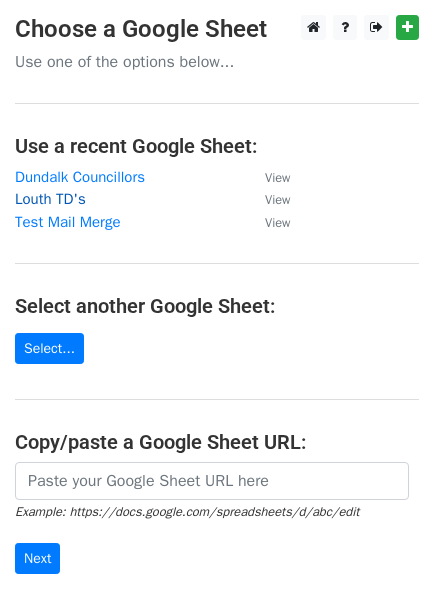 click on "Louth TD's" at bounding box center [50, 199] 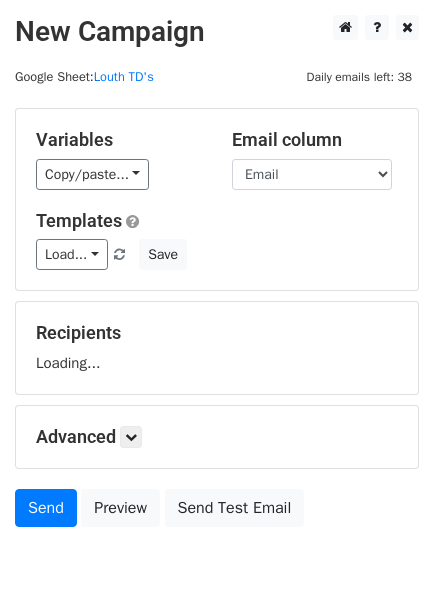scroll, scrollTop: 0, scrollLeft: 0, axis: both 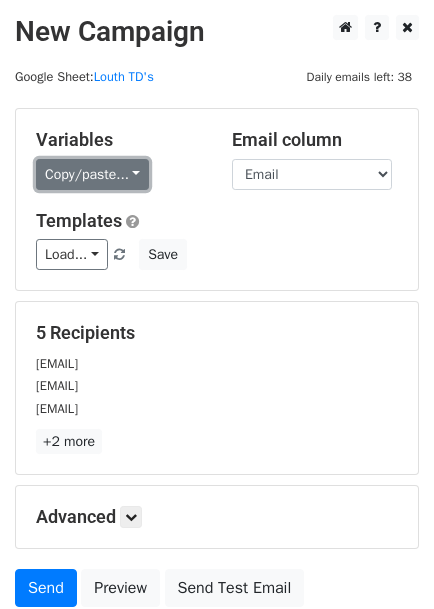 click on "Copy/paste..." at bounding box center [92, 174] 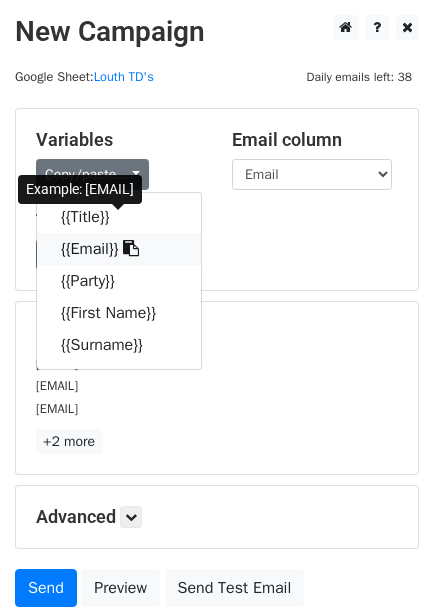 click on "{{Email}}" at bounding box center [119, 249] 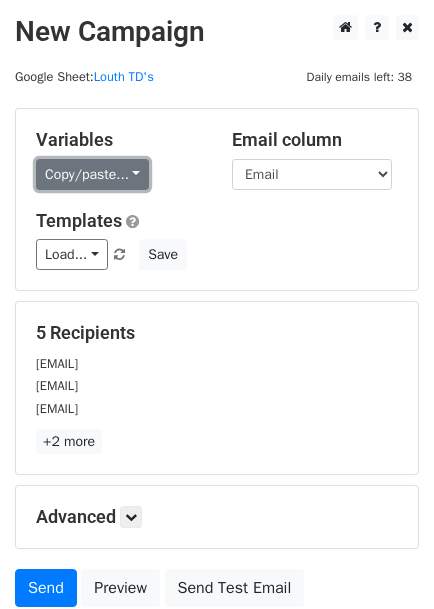 click on "Copy/paste..." at bounding box center (92, 174) 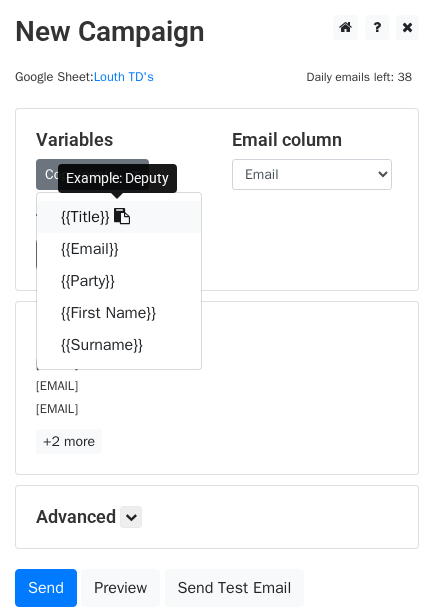click on "{{Title}}" at bounding box center [119, 217] 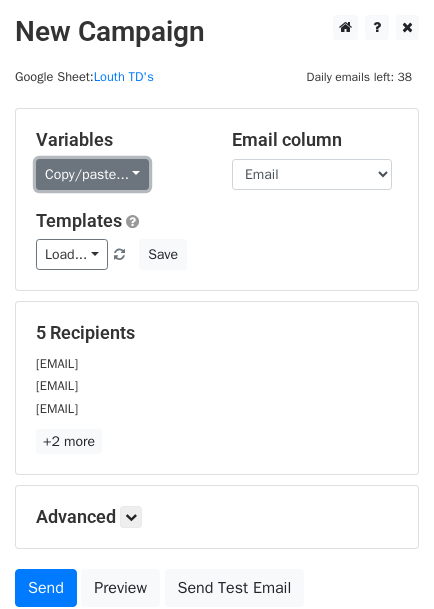 click on "Copy/paste..." at bounding box center [92, 174] 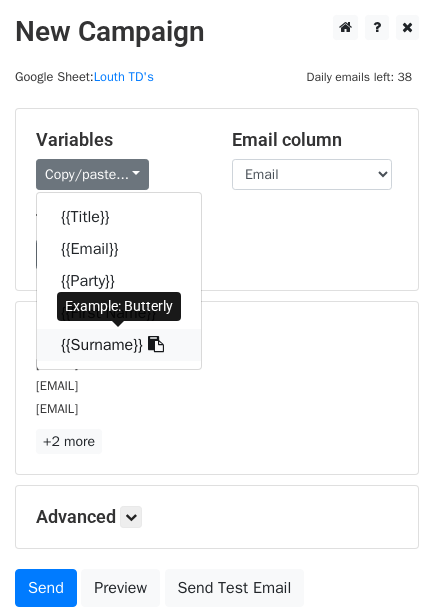 click on "{{Surname}}" at bounding box center (119, 345) 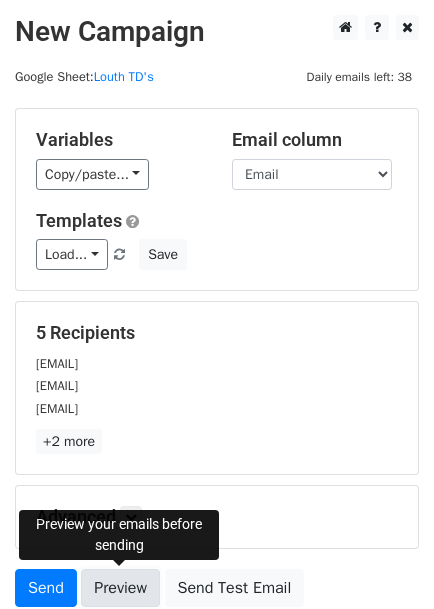 click on "Preview" at bounding box center [120, 588] 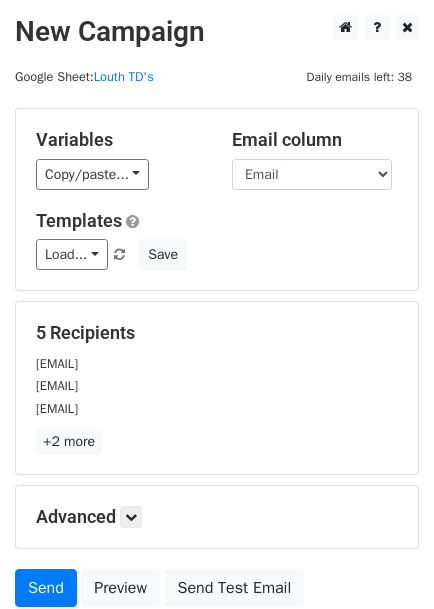 scroll, scrollTop: 32, scrollLeft: 0, axis: vertical 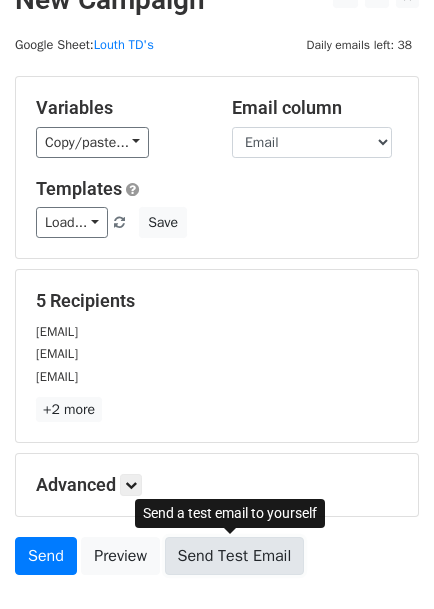 click on "Send Test Email" at bounding box center (235, 556) 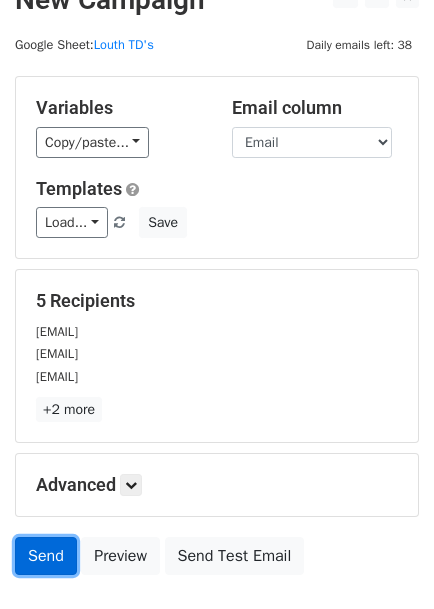 click on "Send" at bounding box center (46, 556) 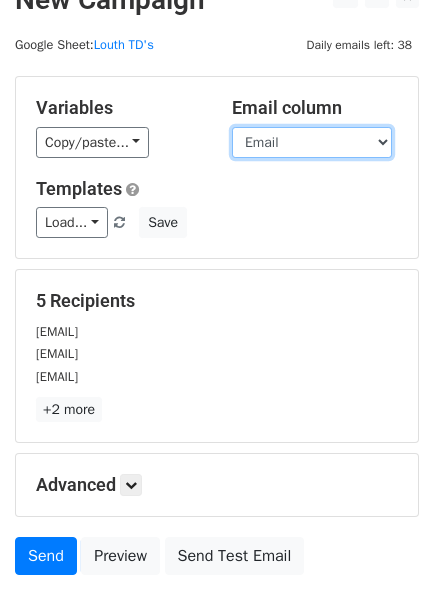 click on "Title
Email
Party
First Name
Surname" at bounding box center (312, 142) 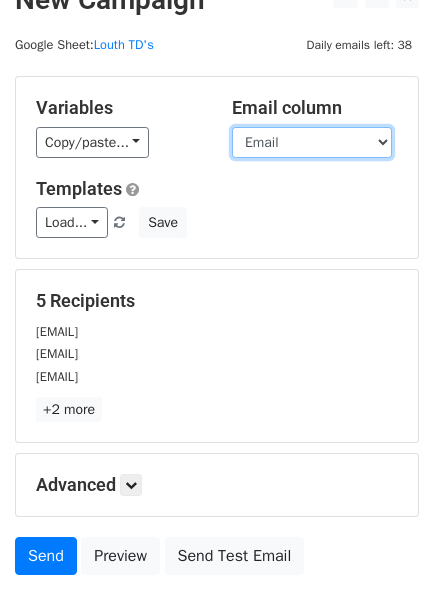 click on "Title
Email
Party
First Name
Surname" at bounding box center (312, 142) 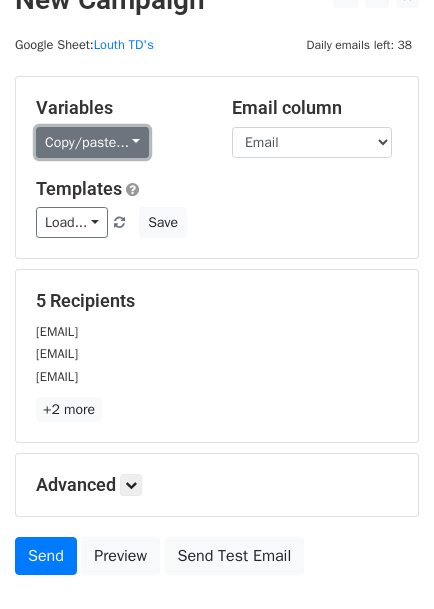 click on "Copy/paste..." at bounding box center [92, 142] 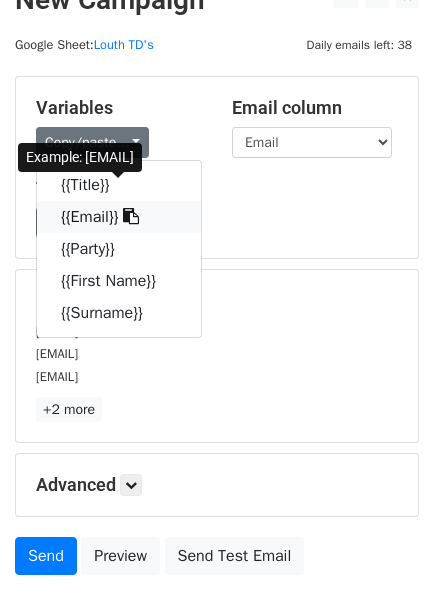 click on "{{Email}}" at bounding box center [119, 217] 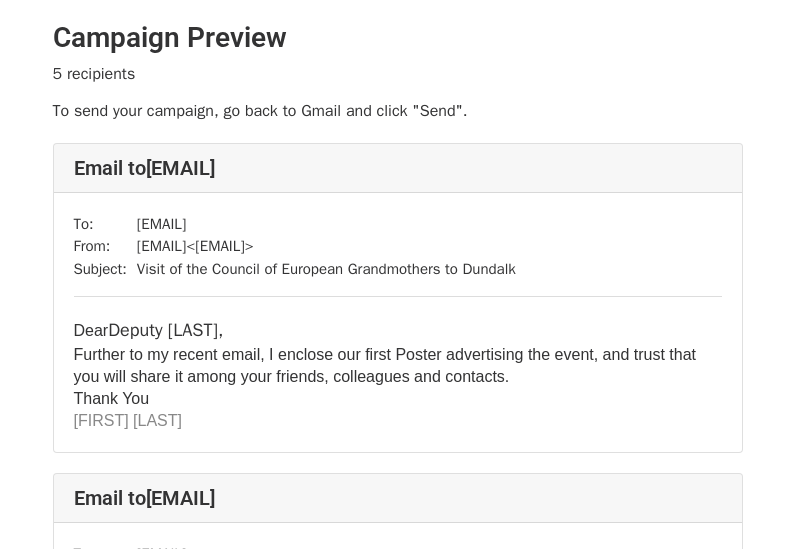 scroll, scrollTop: 0, scrollLeft: 0, axis: both 